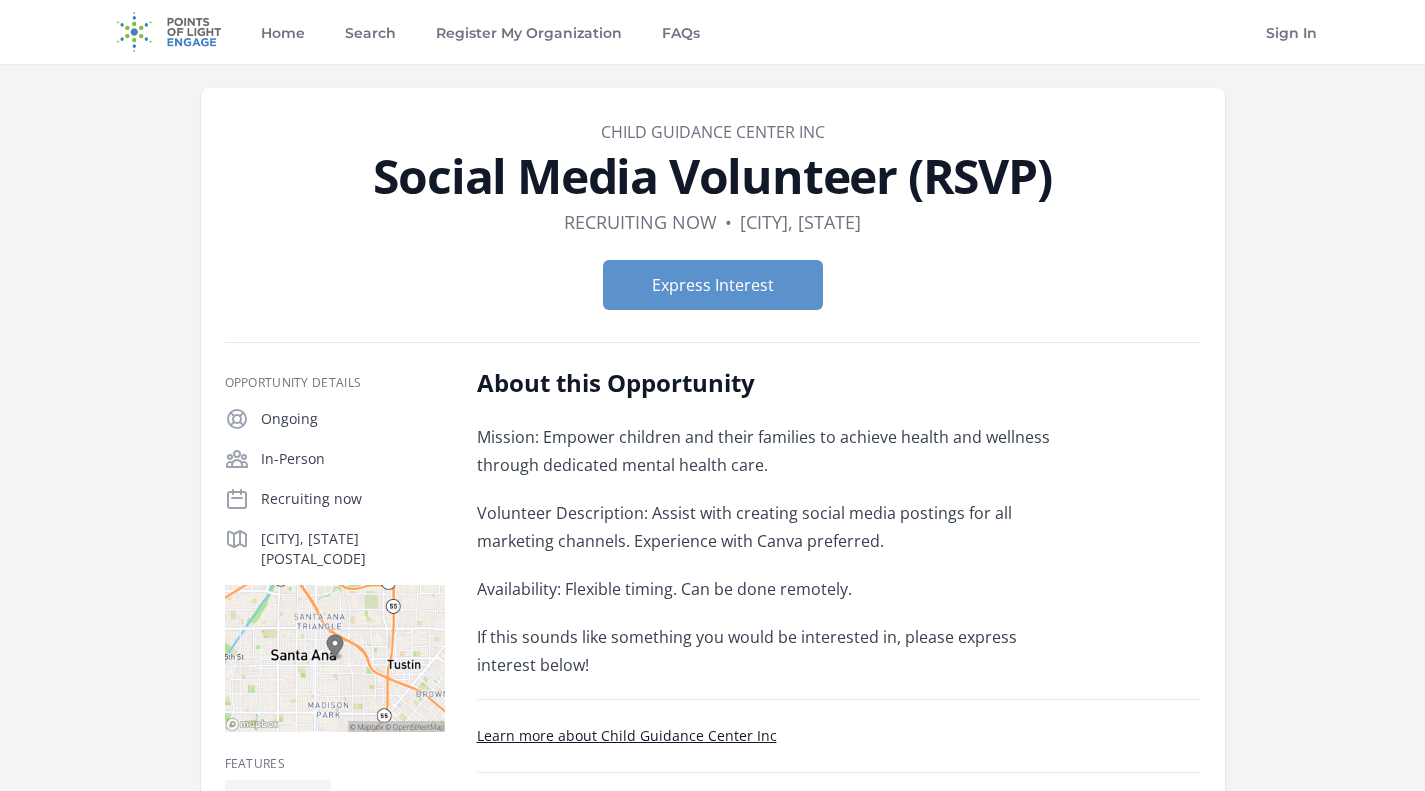 scroll, scrollTop: 0, scrollLeft: 0, axis: both 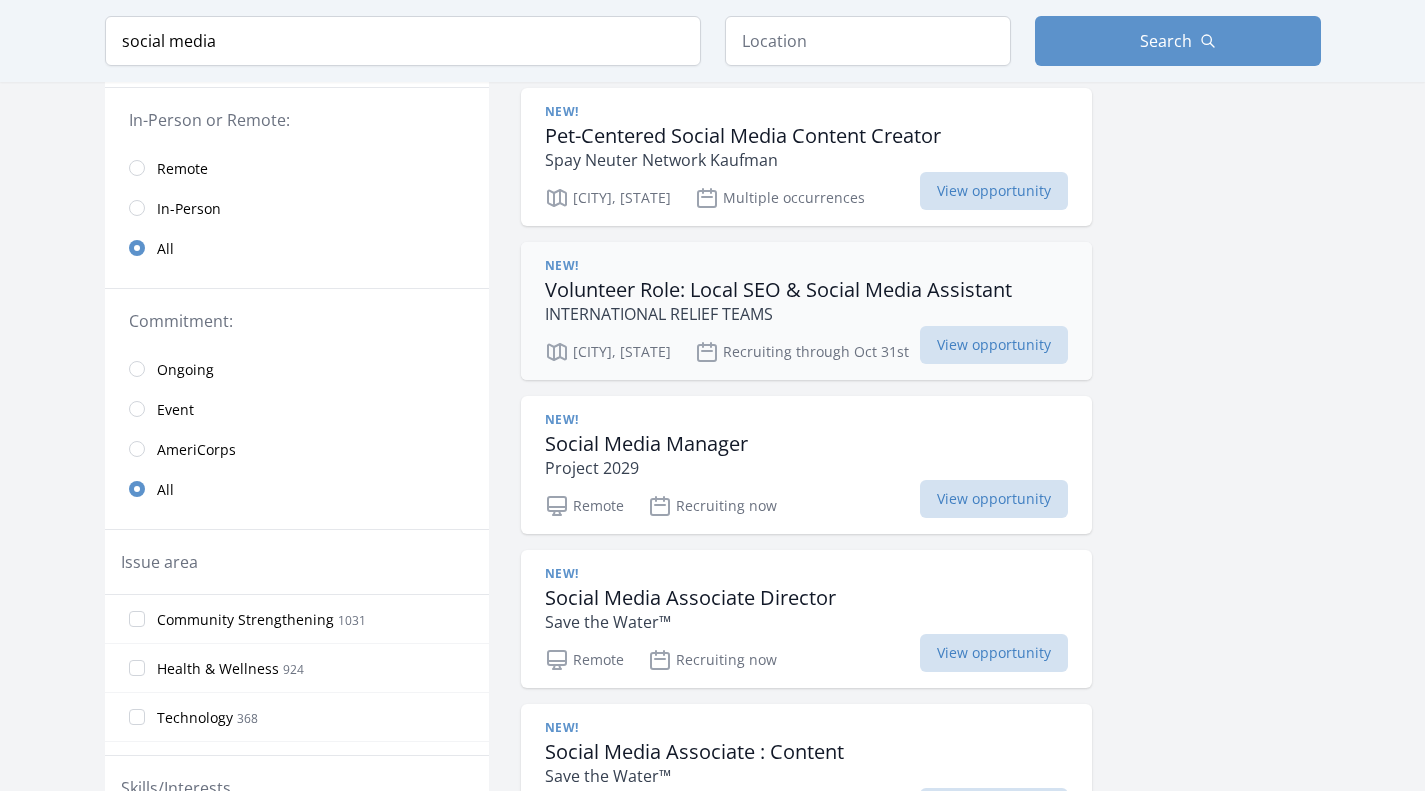 click on "Volunteer Role: Local SEO & Social Media Assistant" at bounding box center [778, 290] 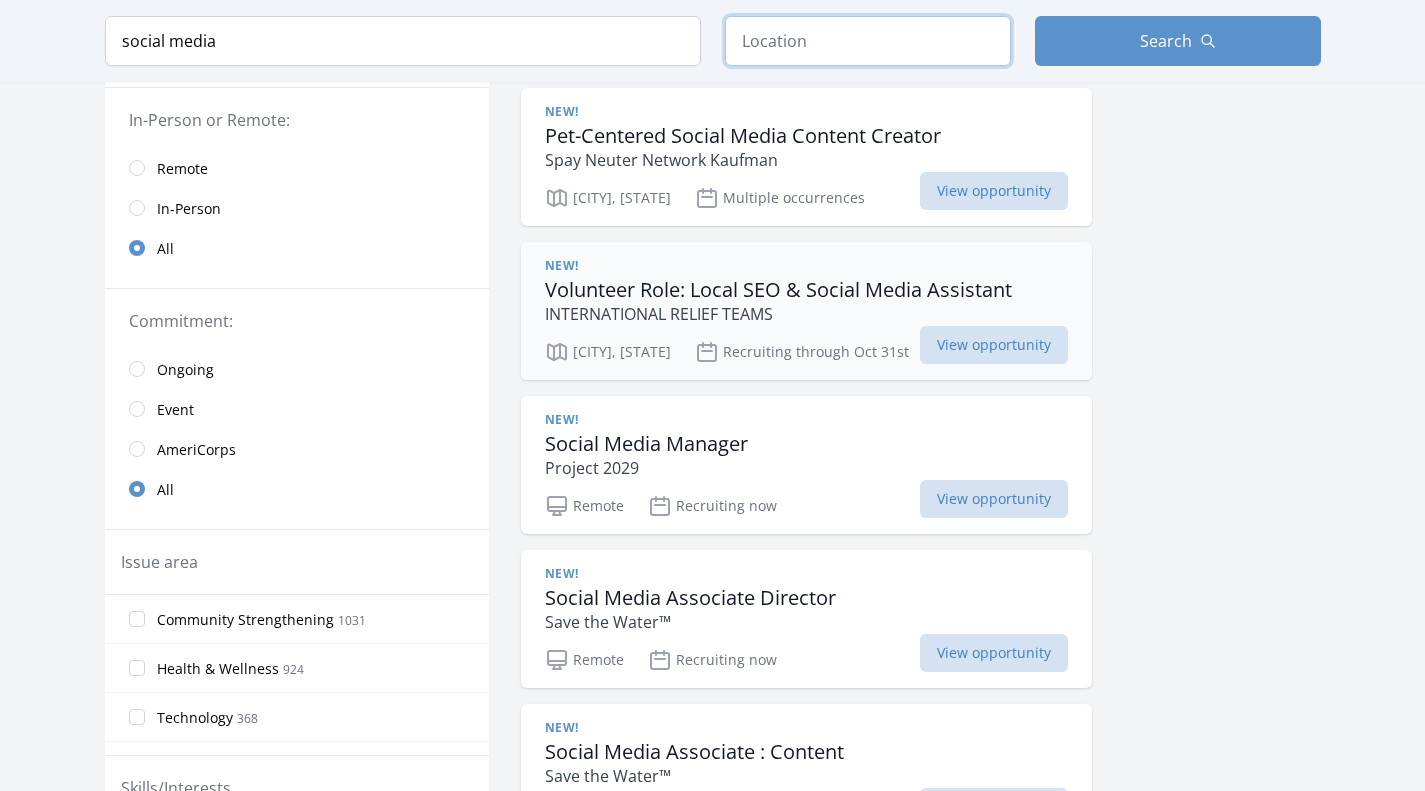 click at bounding box center (868, 41) 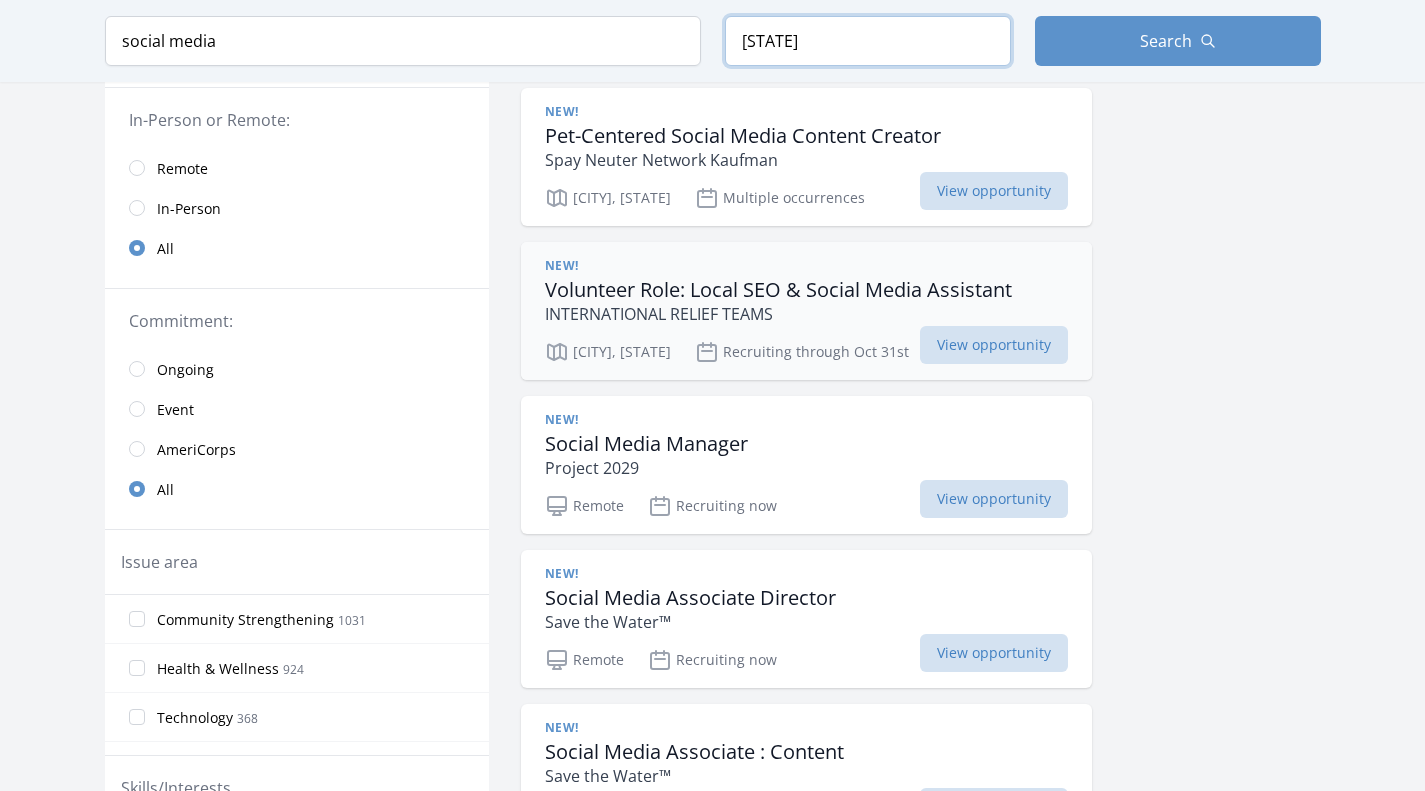 type on "california" 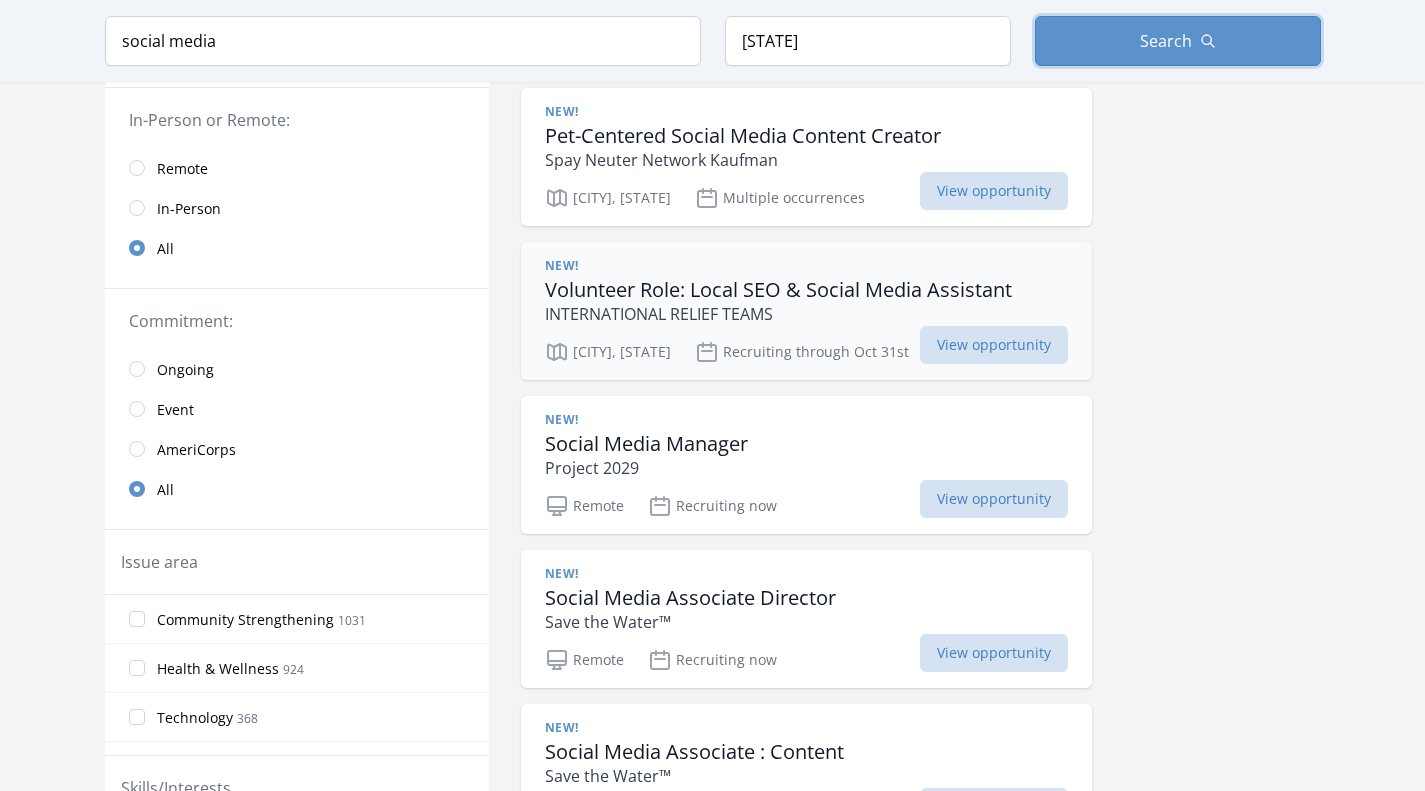 click on "Search" at bounding box center (1178, 41) 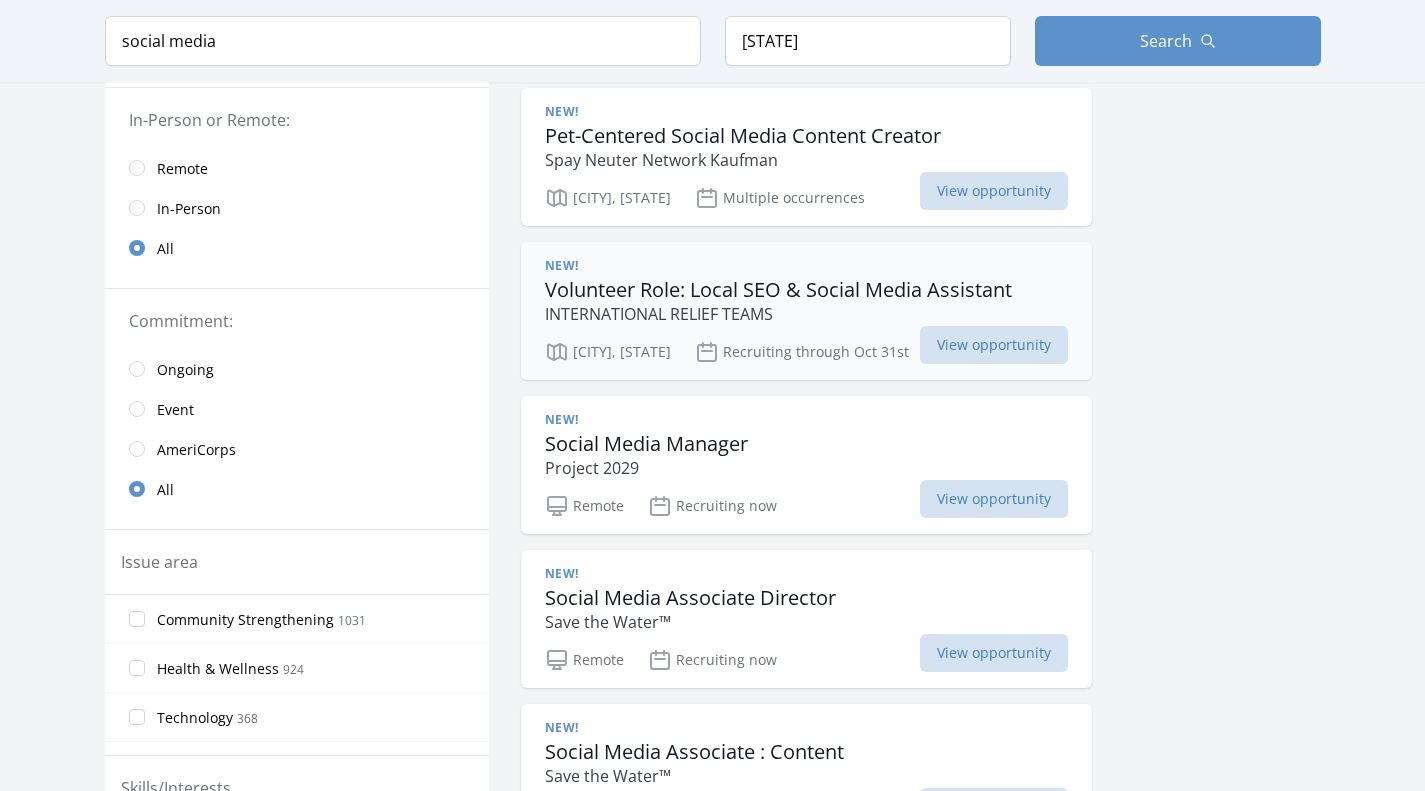 click on "Social Media Associate Director" at bounding box center (690, 598) 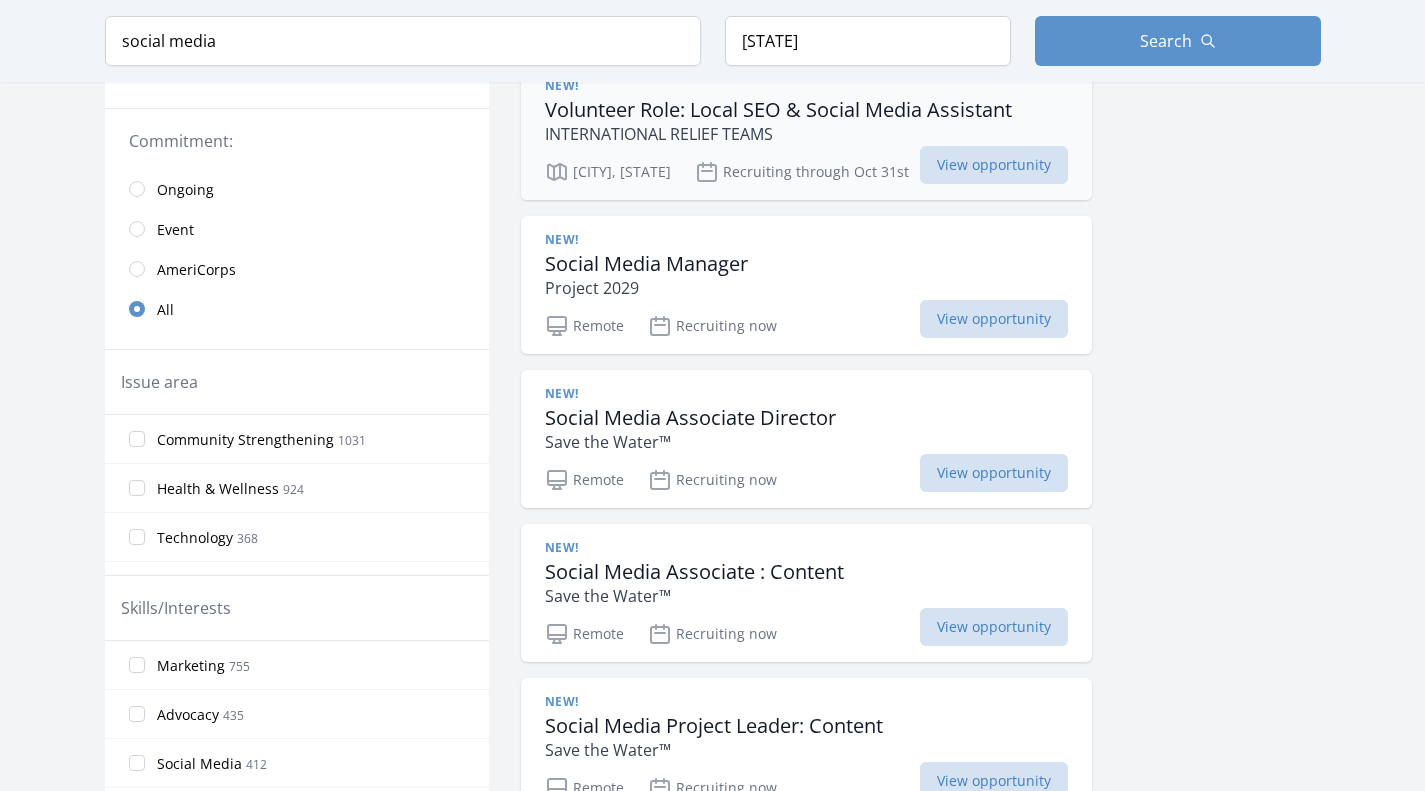 scroll, scrollTop: 386, scrollLeft: 0, axis: vertical 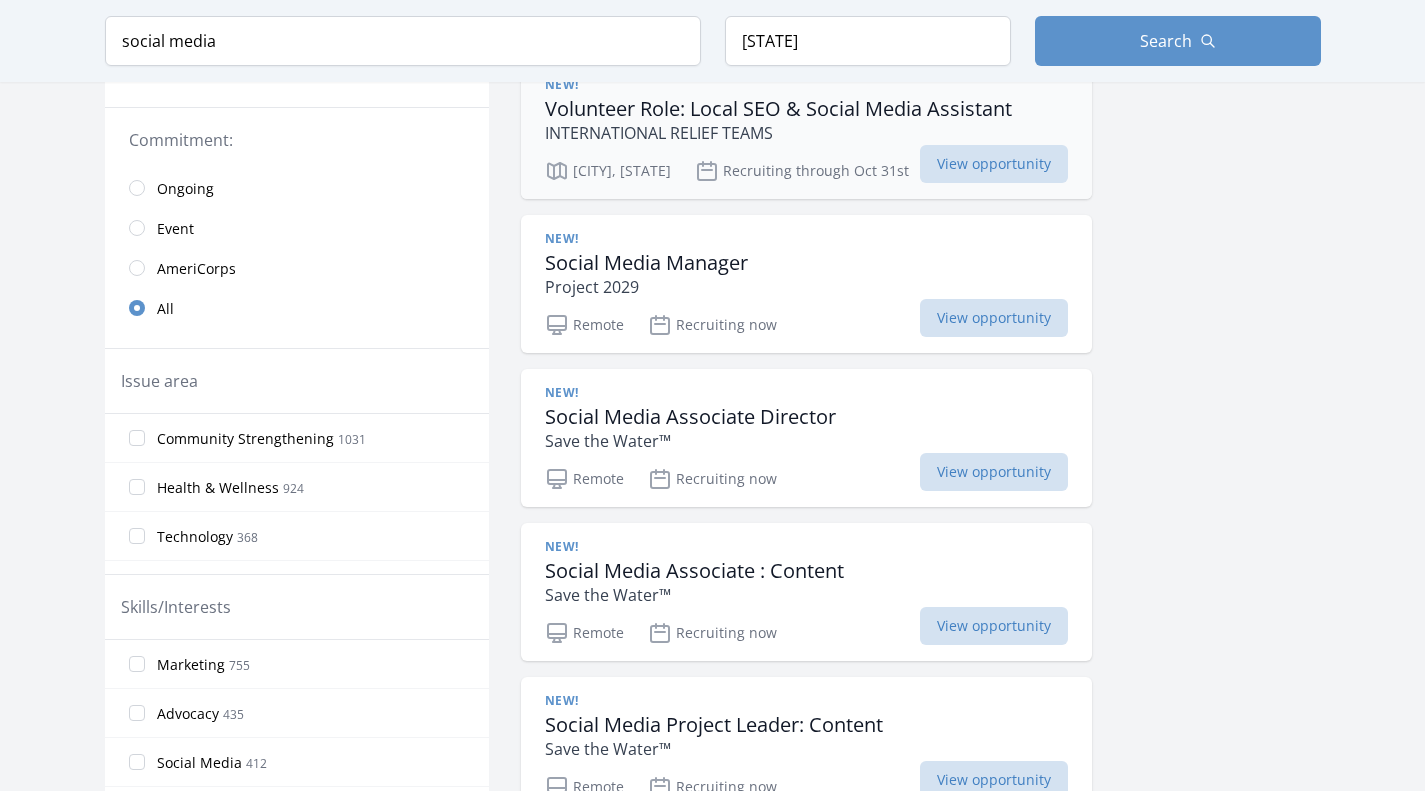click on "Keyword
social media
Location
california
Search
Active filters
Clear filters
Query" at bounding box center [712, 1260] 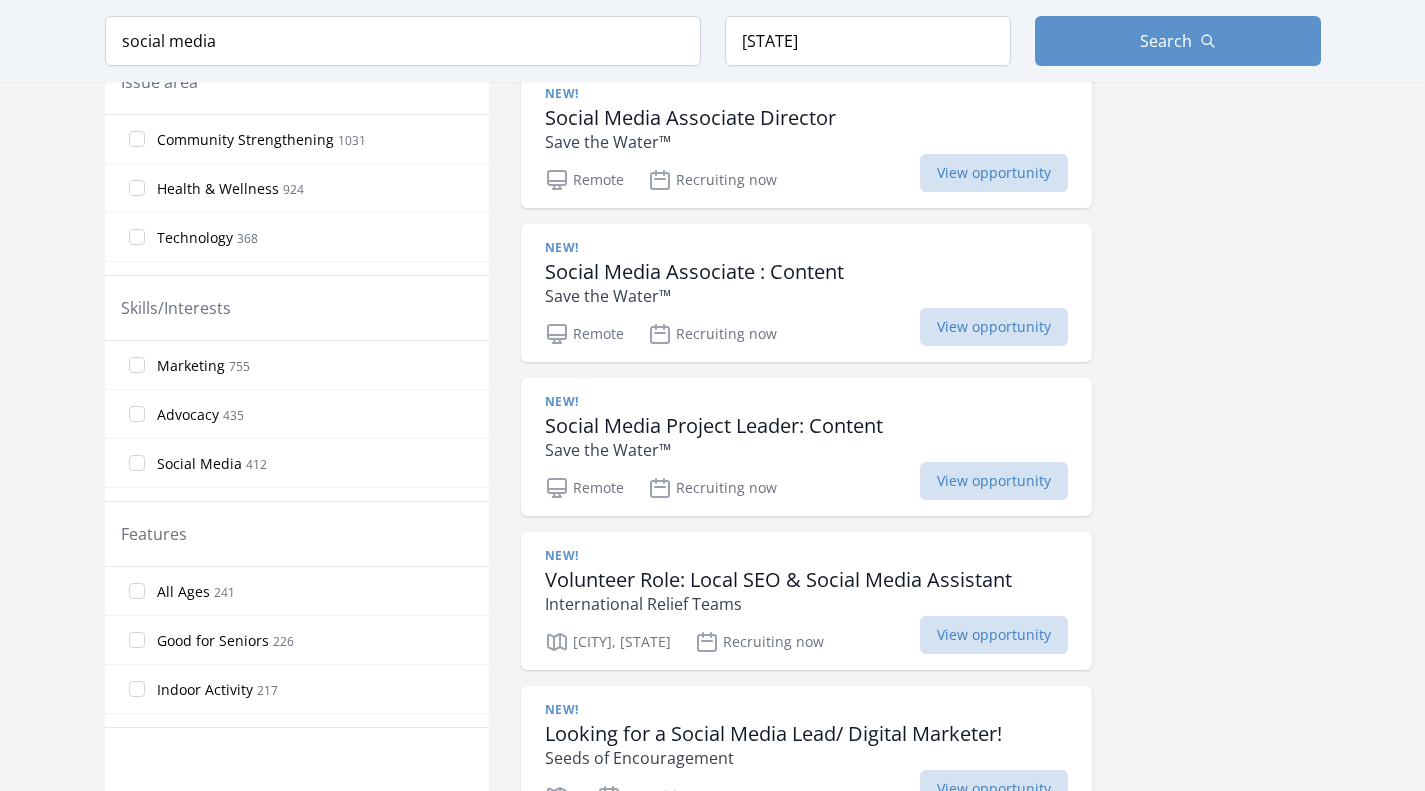scroll, scrollTop: 685, scrollLeft: 0, axis: vertical 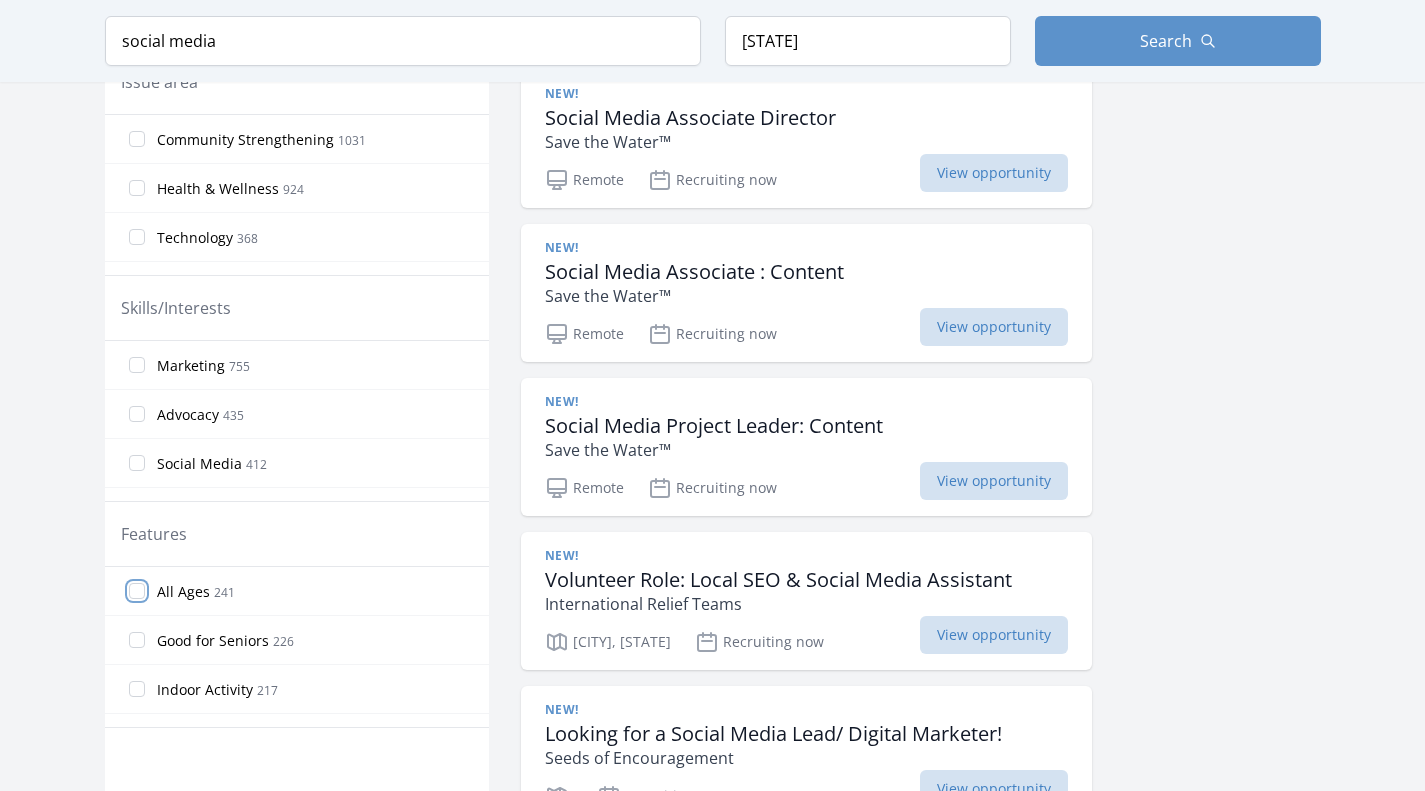 click on "All Ages   241" at bounding box center (137, 591) 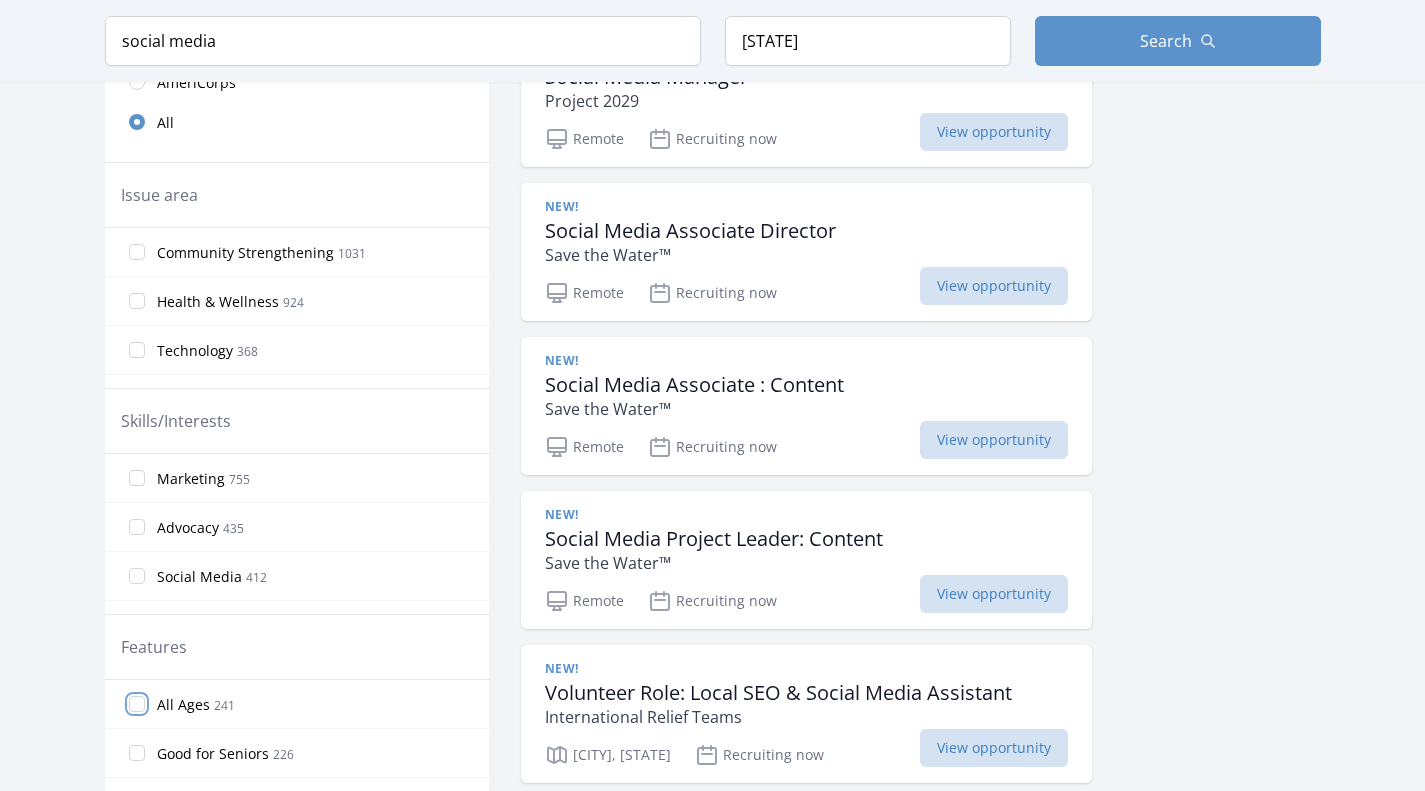 scroll, scrollTop: 570, scrollLeft: 0, axis: vertical 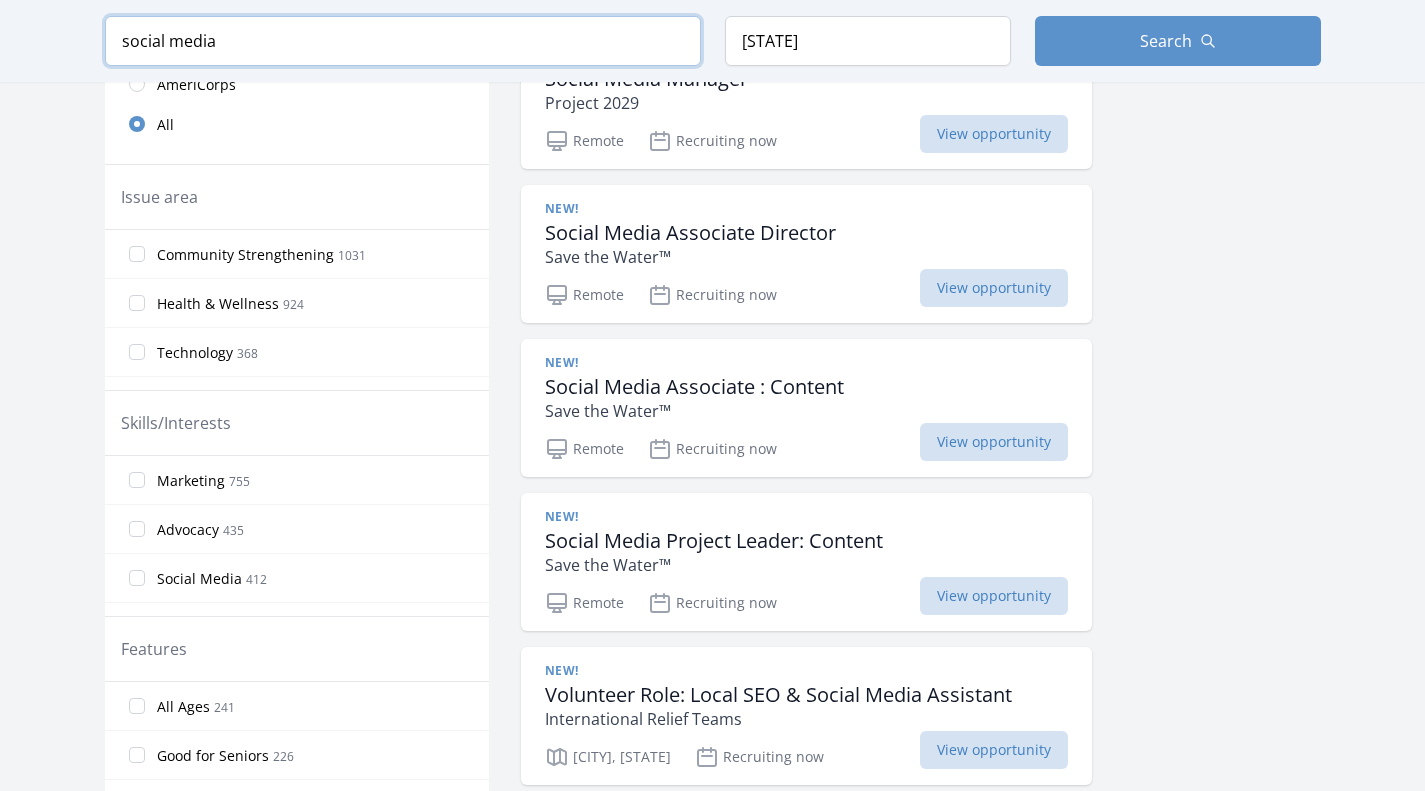 click on "social media" at bounding box center [403, 41] 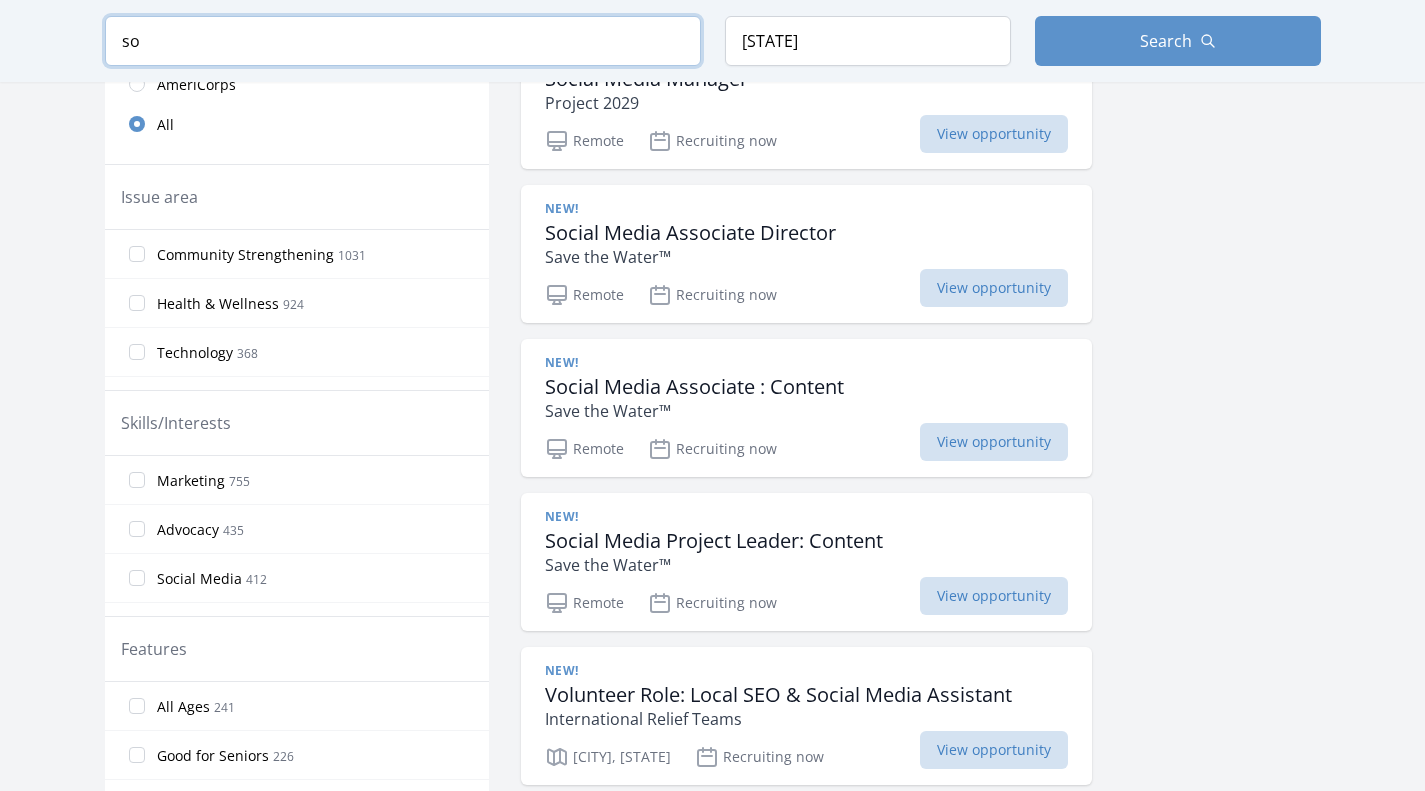 type on "s" 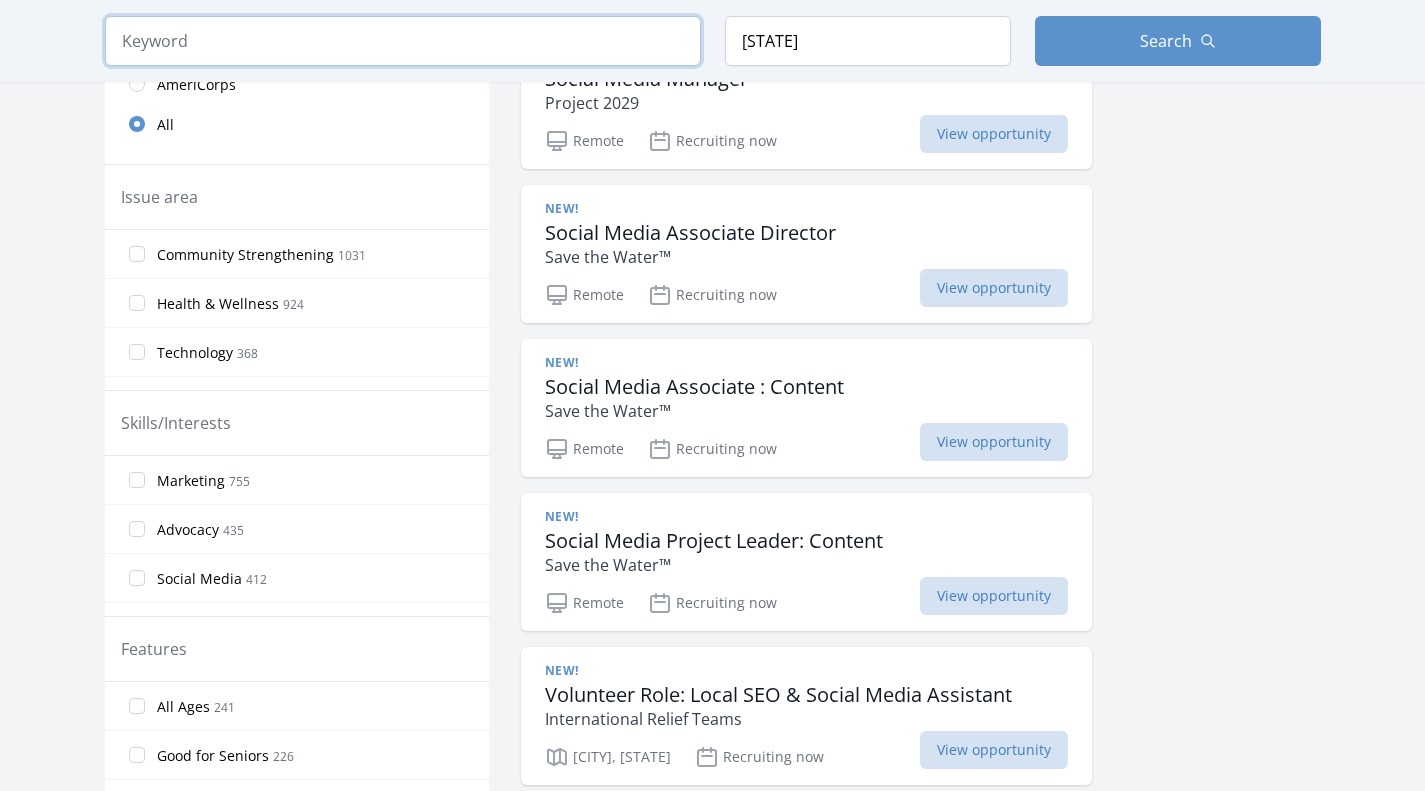 type 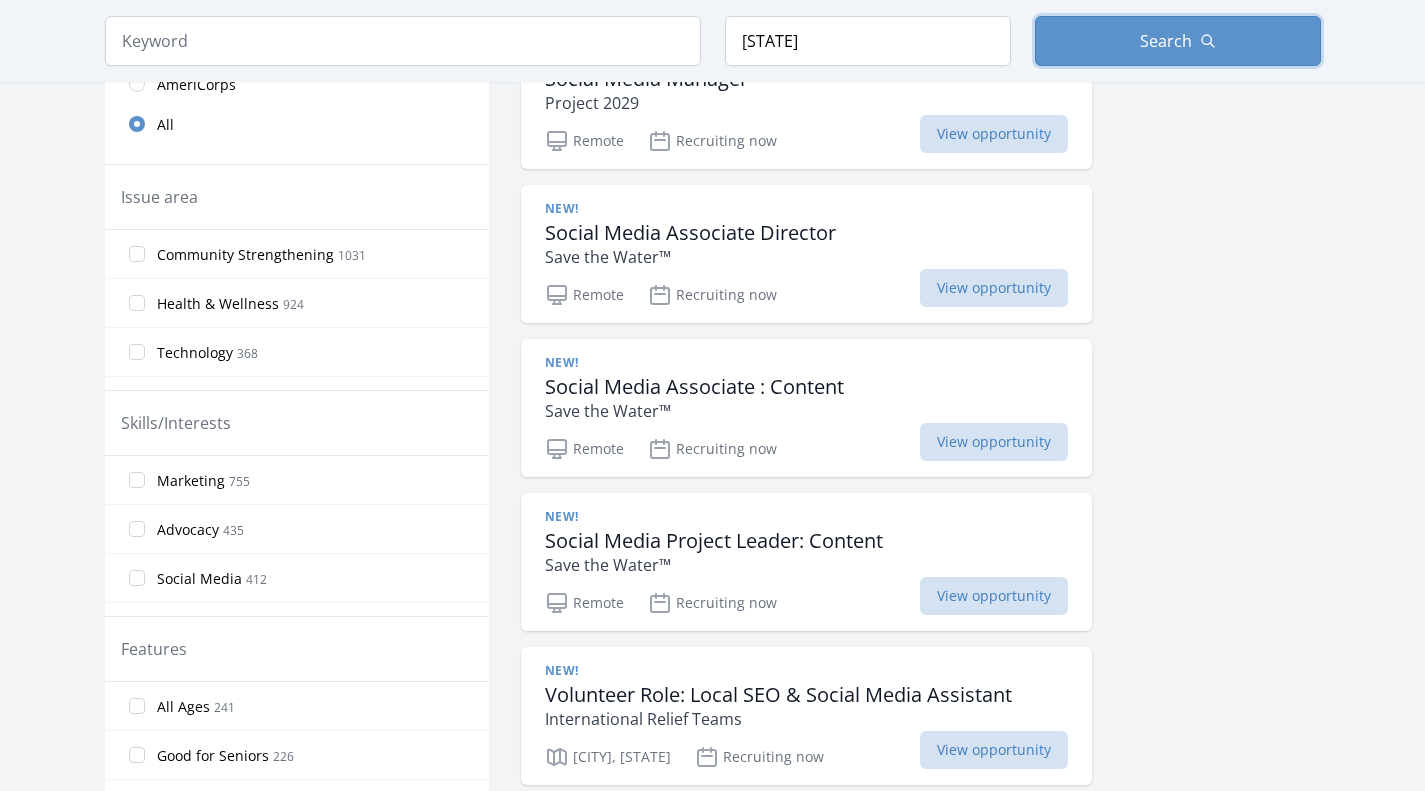click on "Search" at bounding box center [1178, 41] 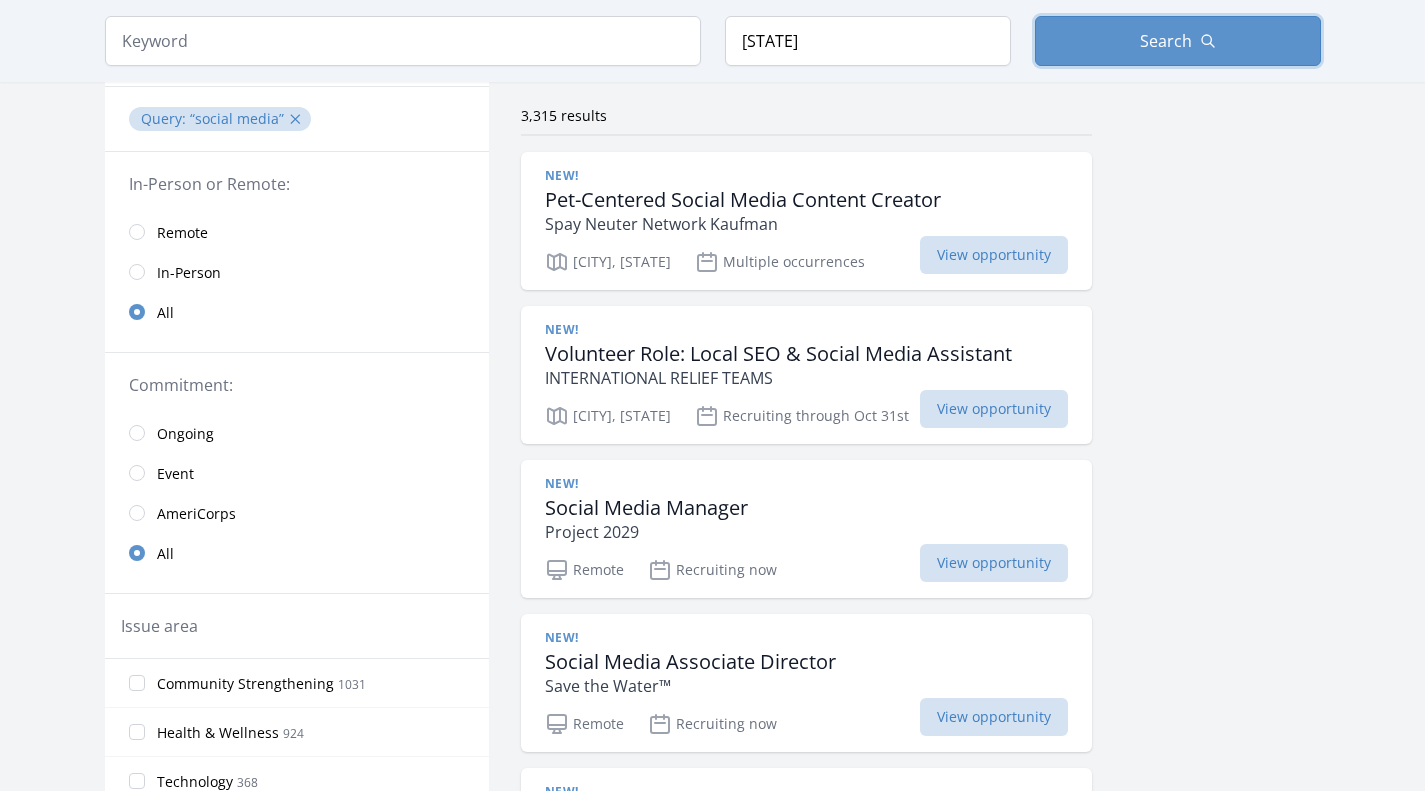 scroll, scrollTop: 0, scrollLeft: 0, axis: both 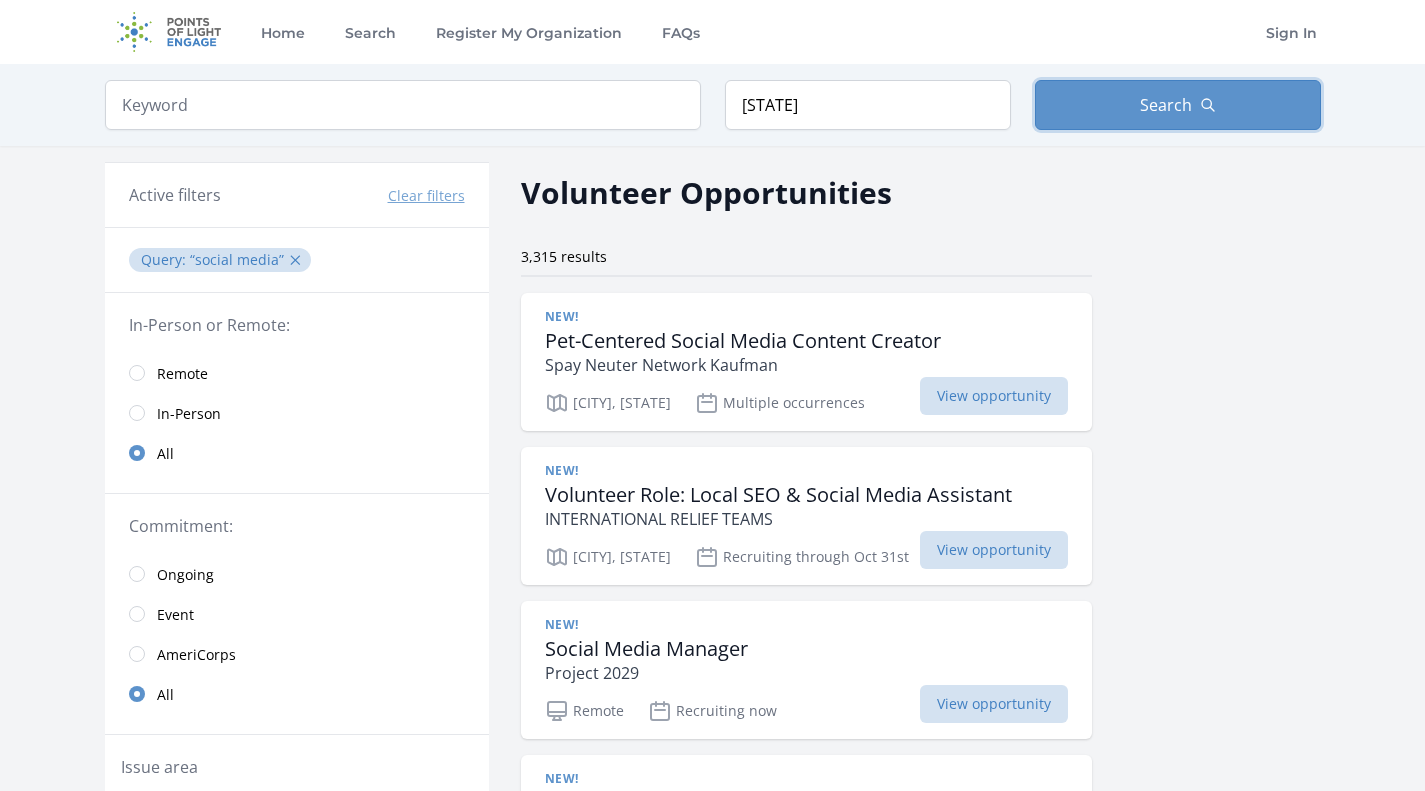 click on "Search" at bounding box center [1178, 105] 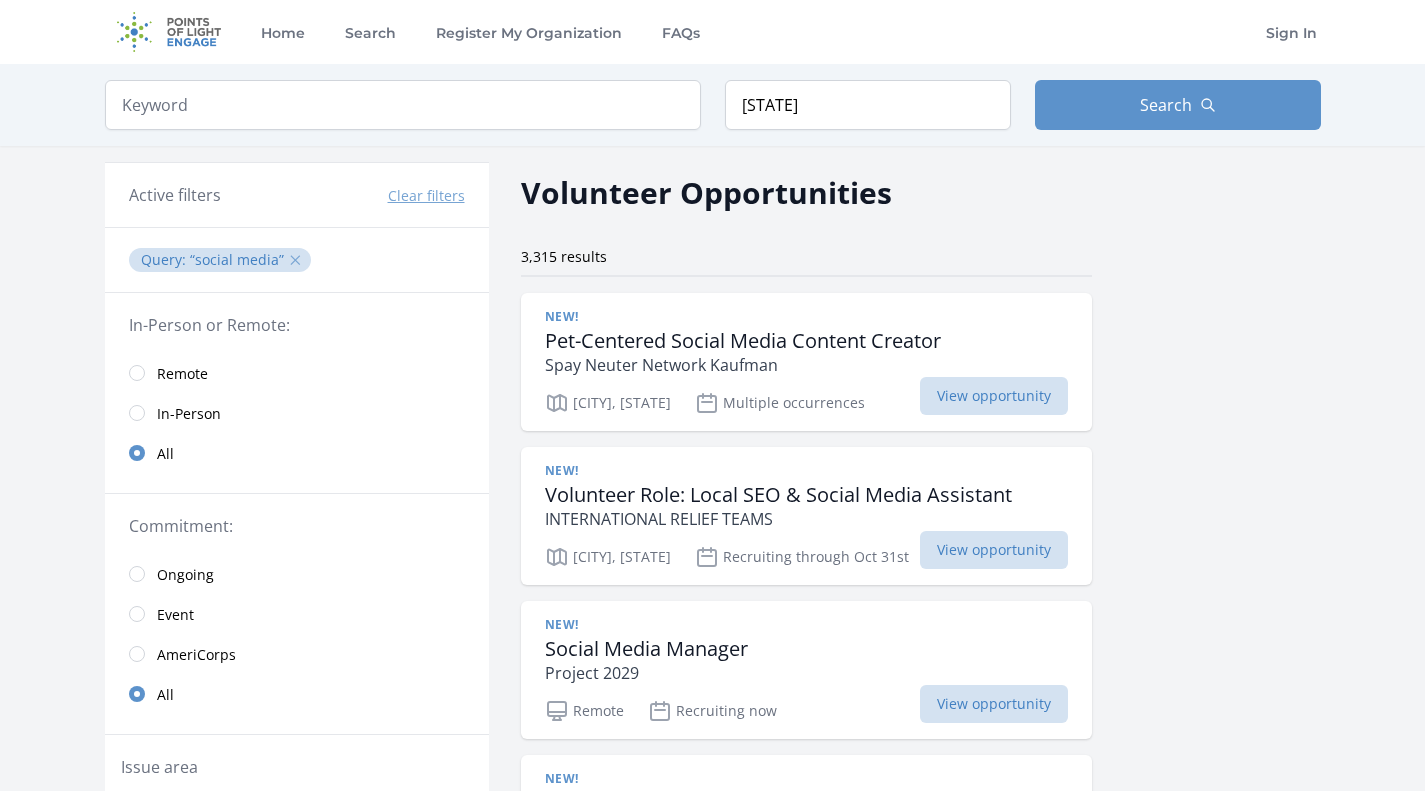 click on "✕" at bounding box center (295, 260) 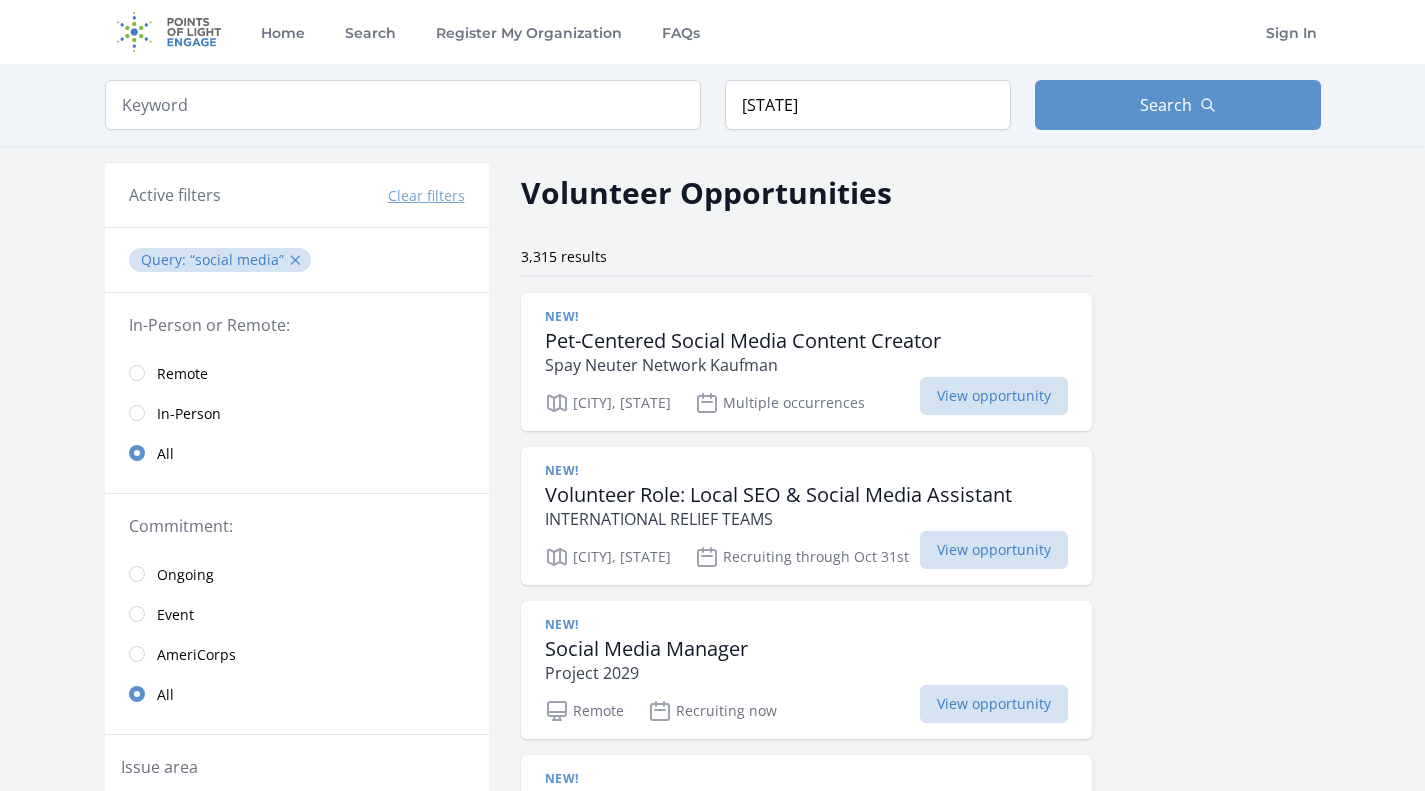 click on "Clear filters" at bounding box center [426, 196] 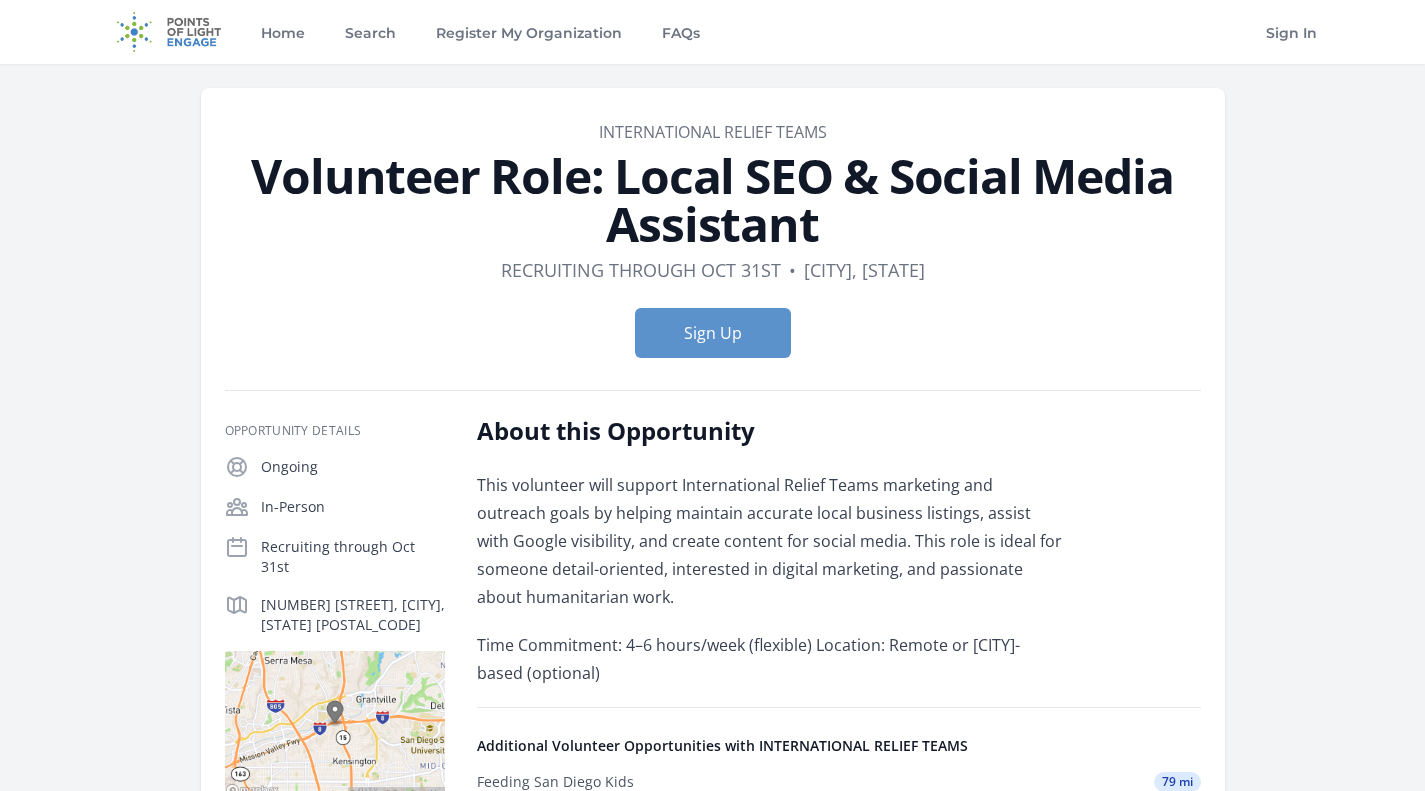 scroll, scrollTop: 0, scrollLeft: 0, axis: both 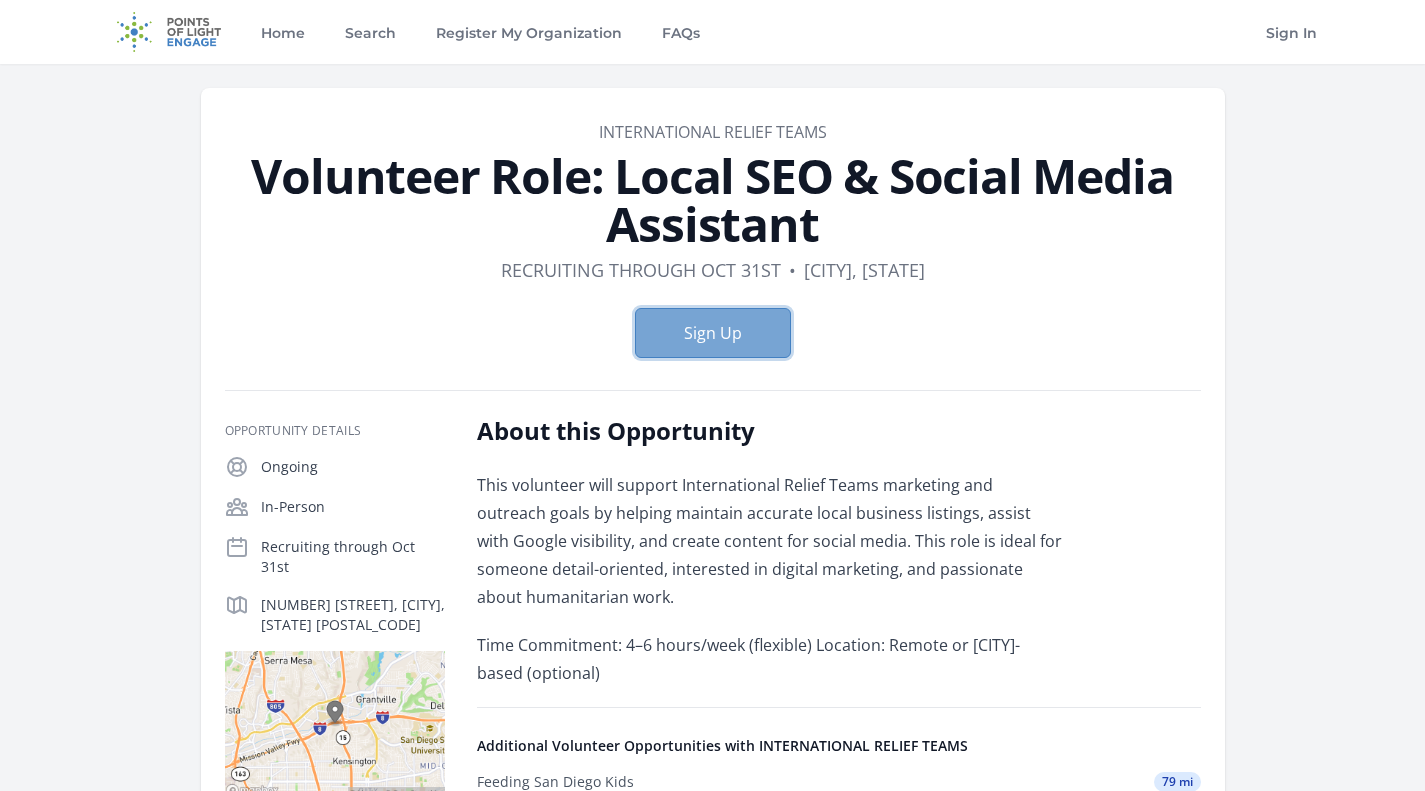 click on "Sign Up" at bounding box center (713, 333) 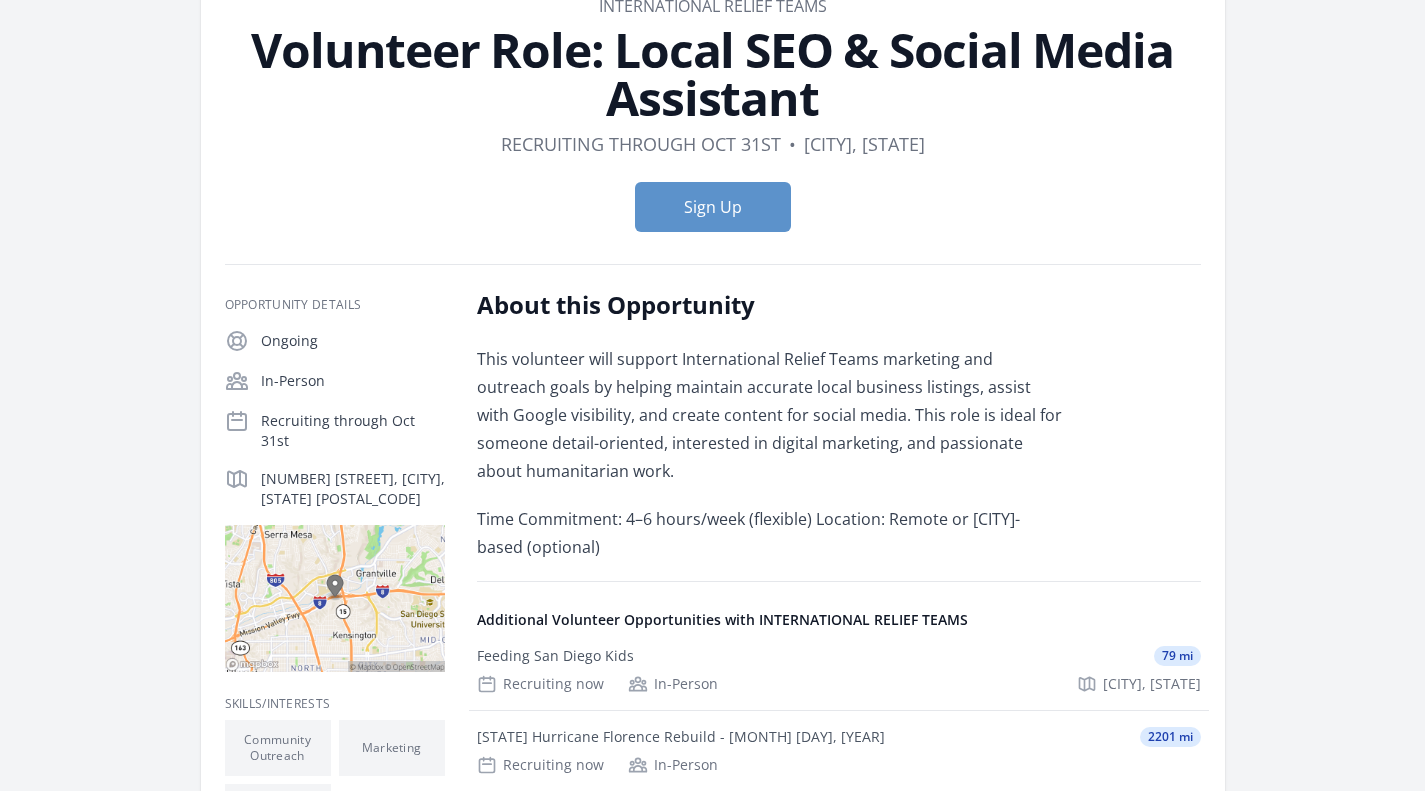 scroll, scrollTop: 125, scrollLeft: 0, axis: vertical 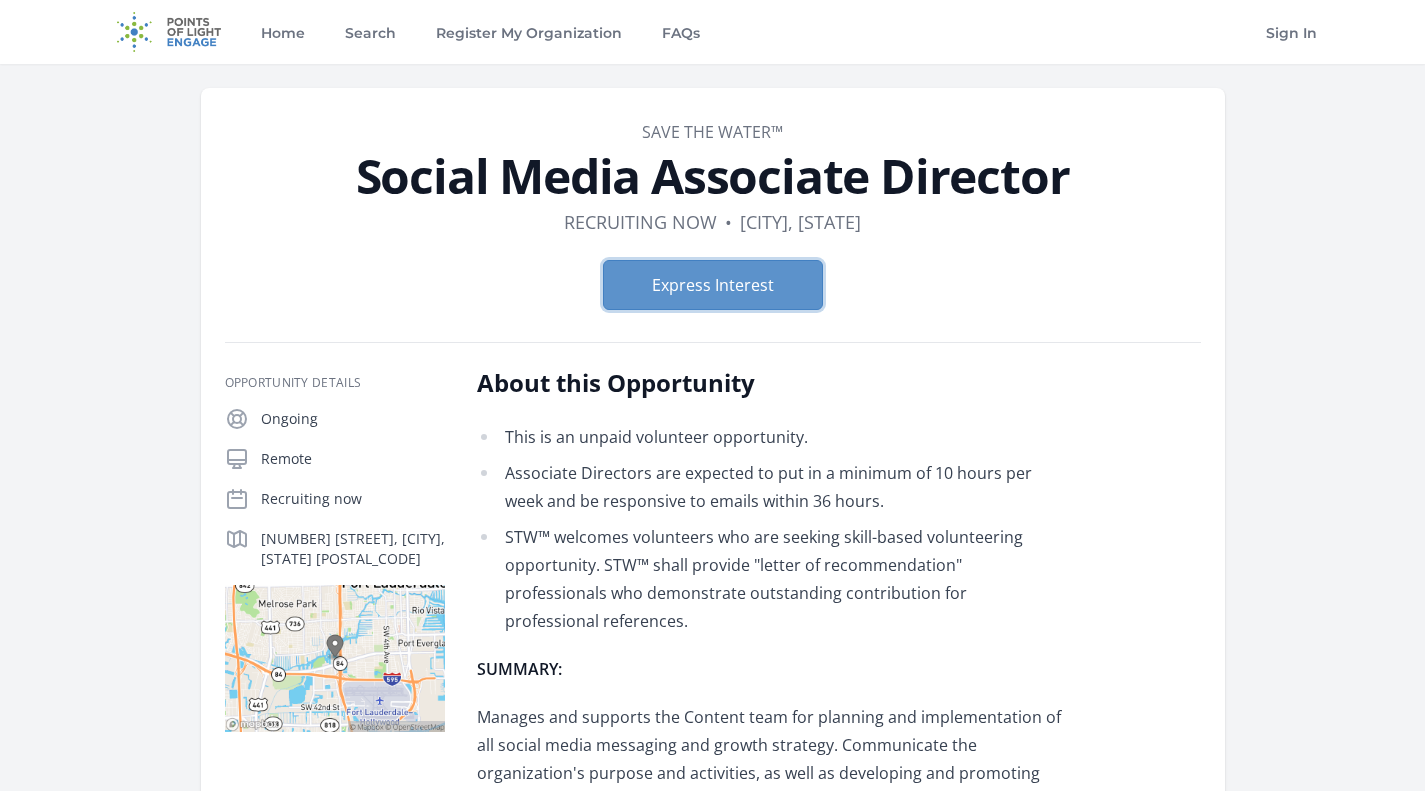 click on "Express Interest" at bounding box center [713, 285] 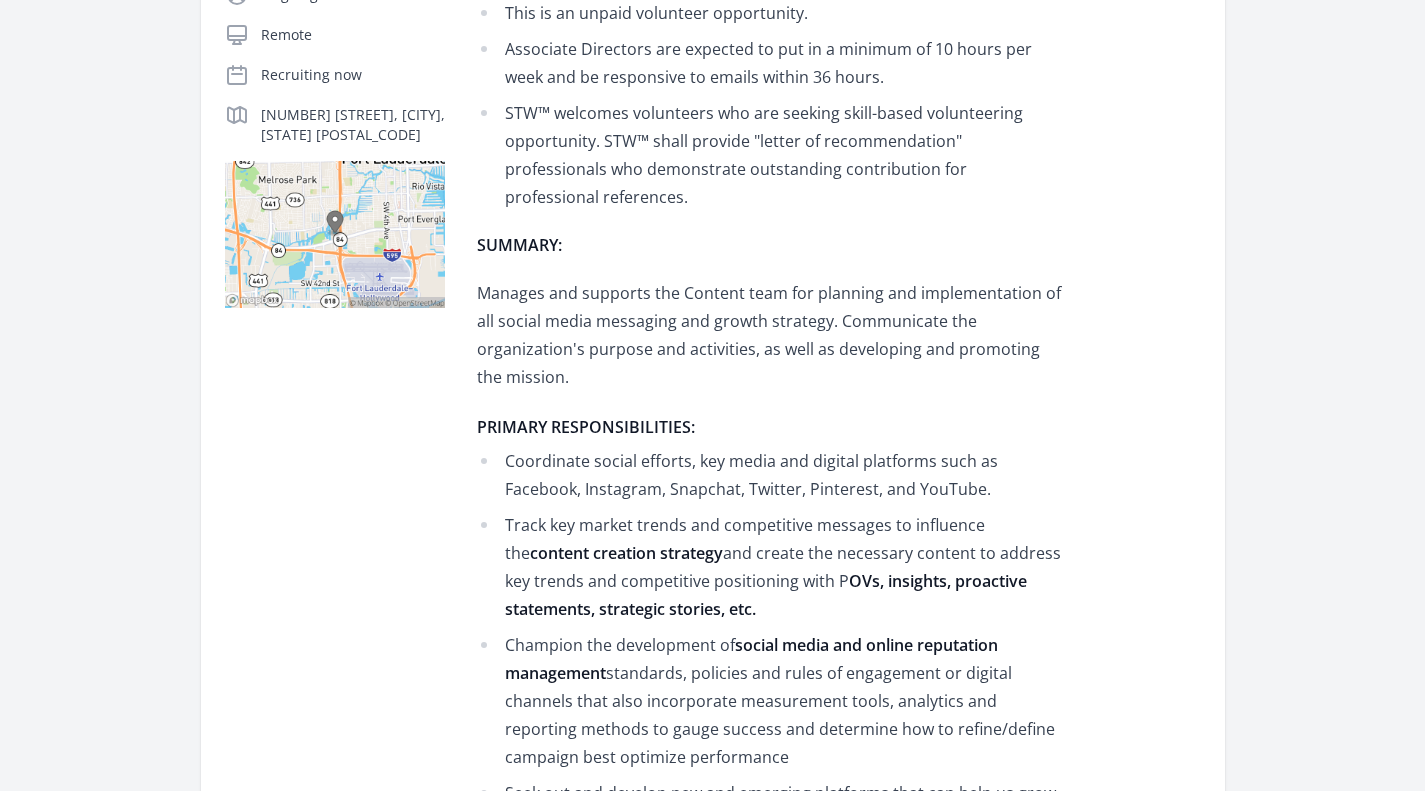 scroll, scrollTop: 0, scrollLeft: 0, axis: both 